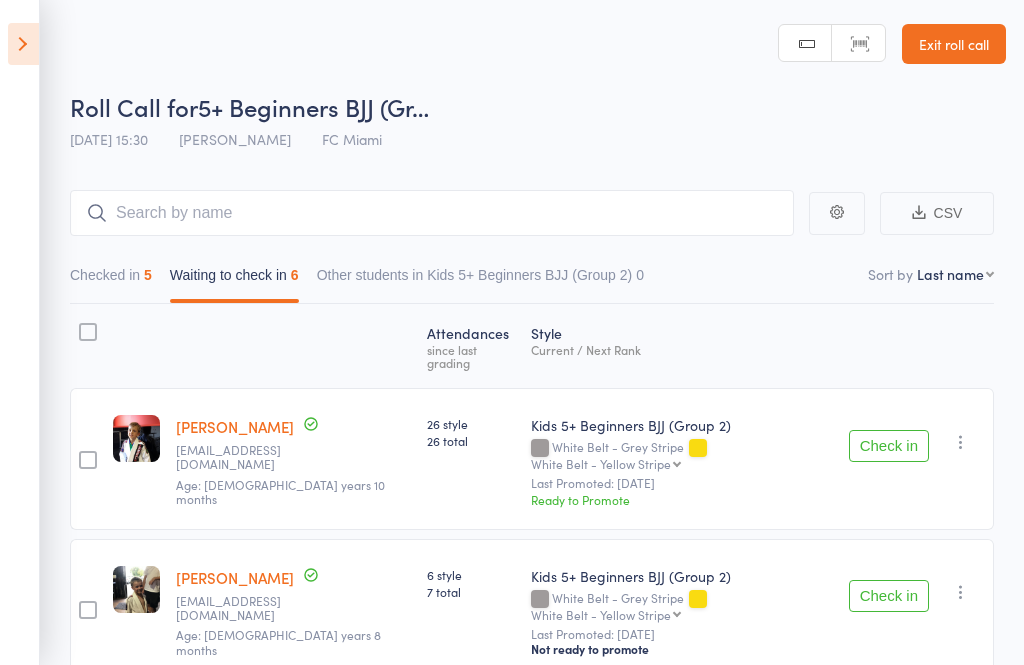 scroll, scrollTop: 86, scrollLeft: 0, axis: vertical 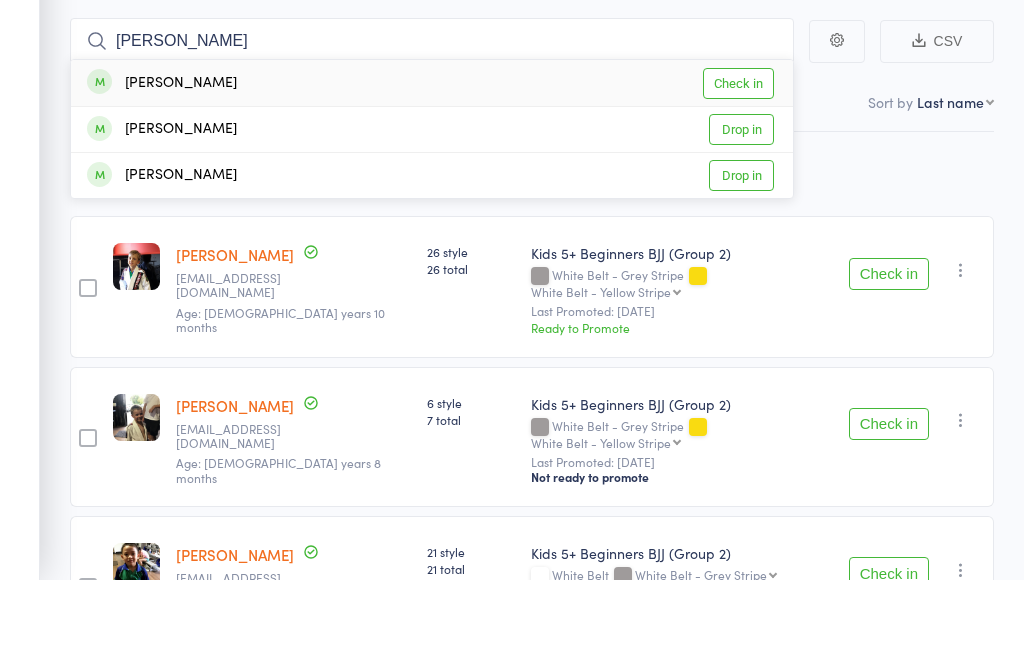 type on "Joey" 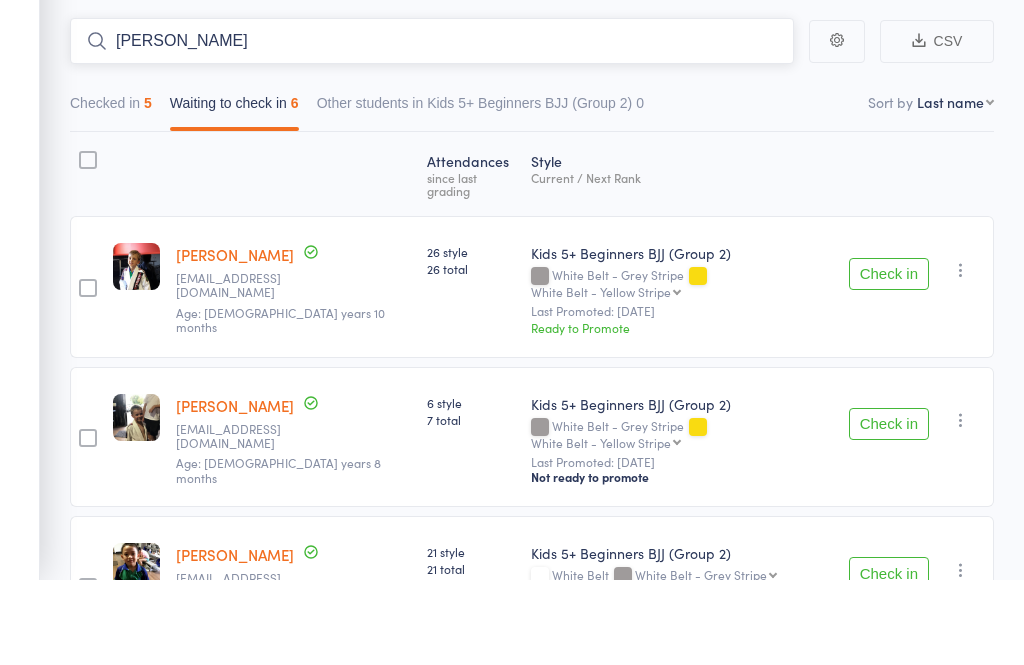 type 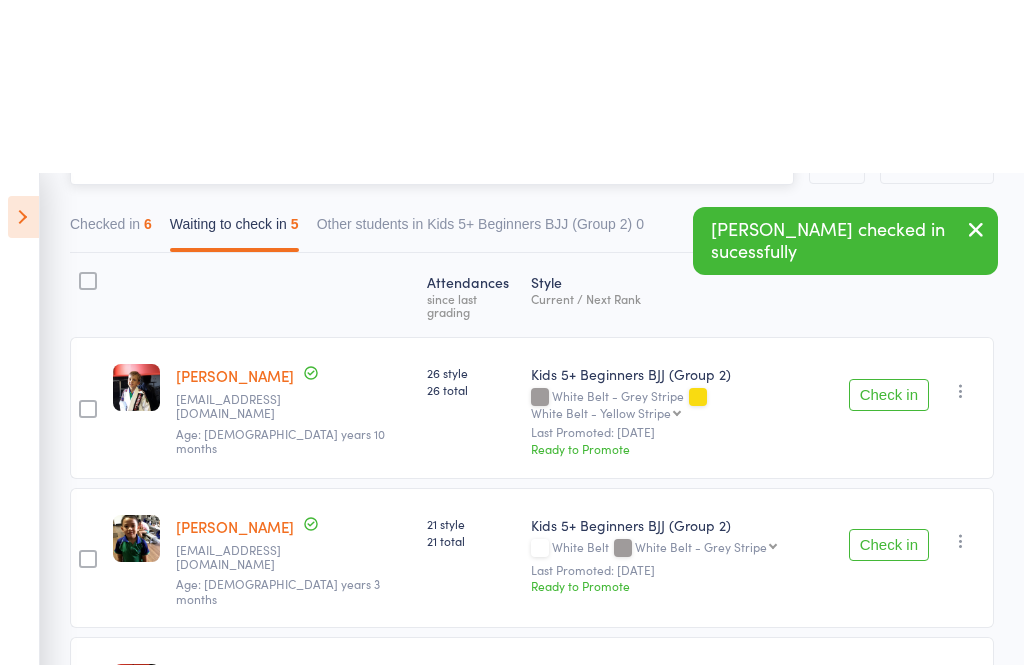 scroll, scrollTop: 0, scrollLeft: 0, axis: both 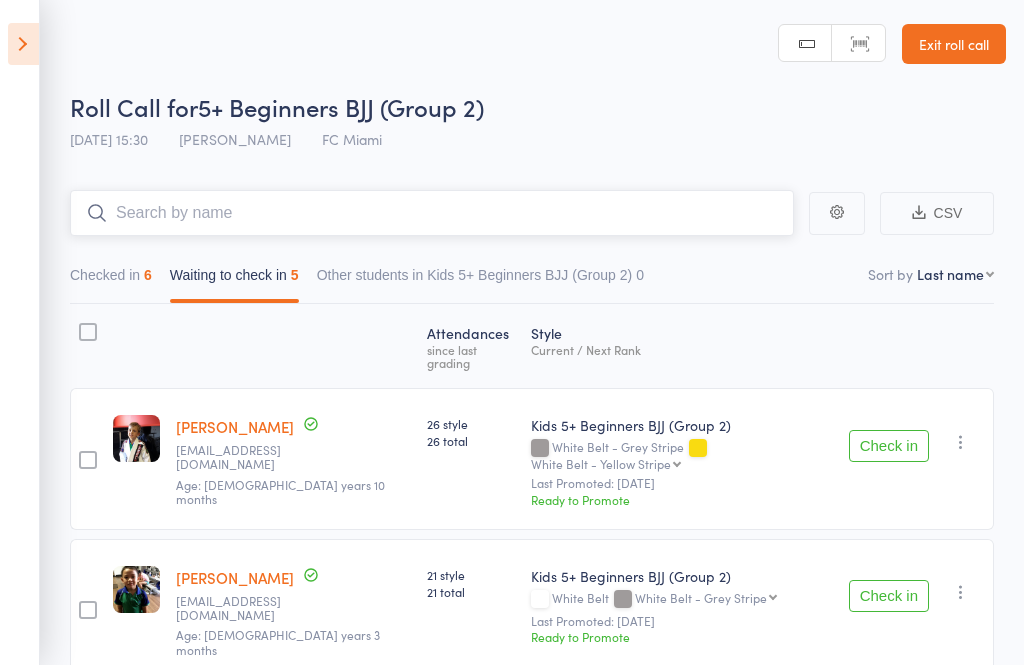click on "Checked in  6" at bounding box center [111, 280] 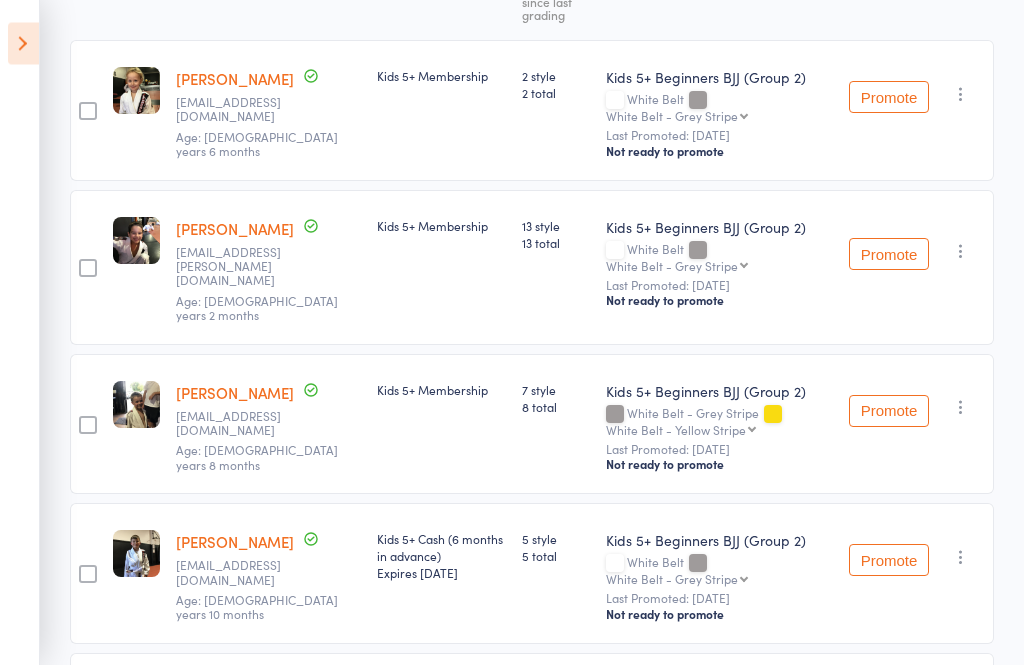 scroll, scrollTop: 363, scrollLeft: 0, axis: vertical 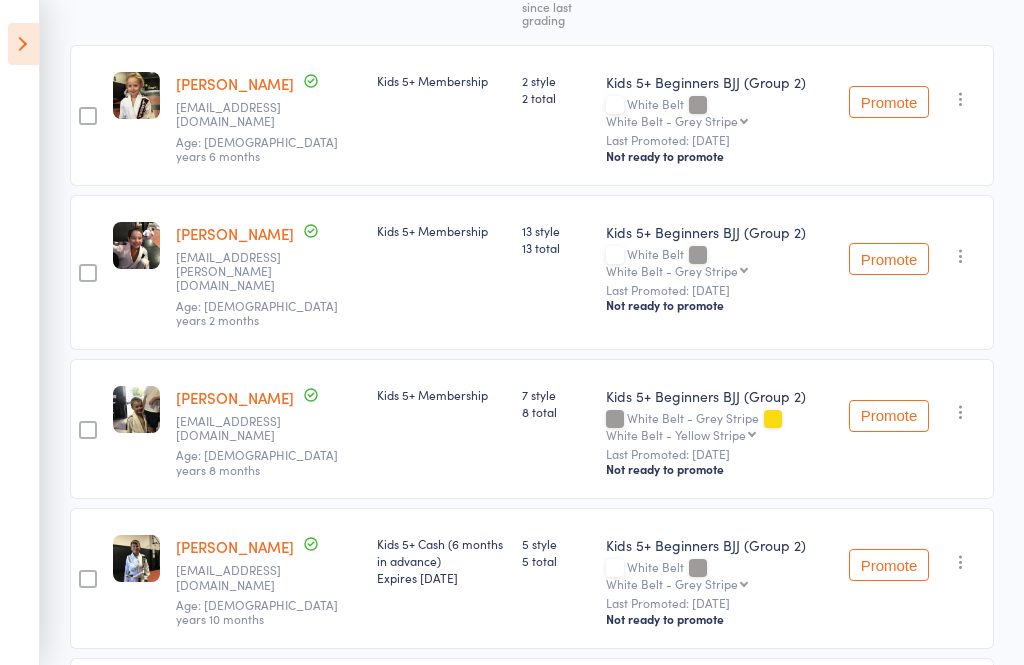 click on "Joey Gurney" at bounding box center [235, 397] 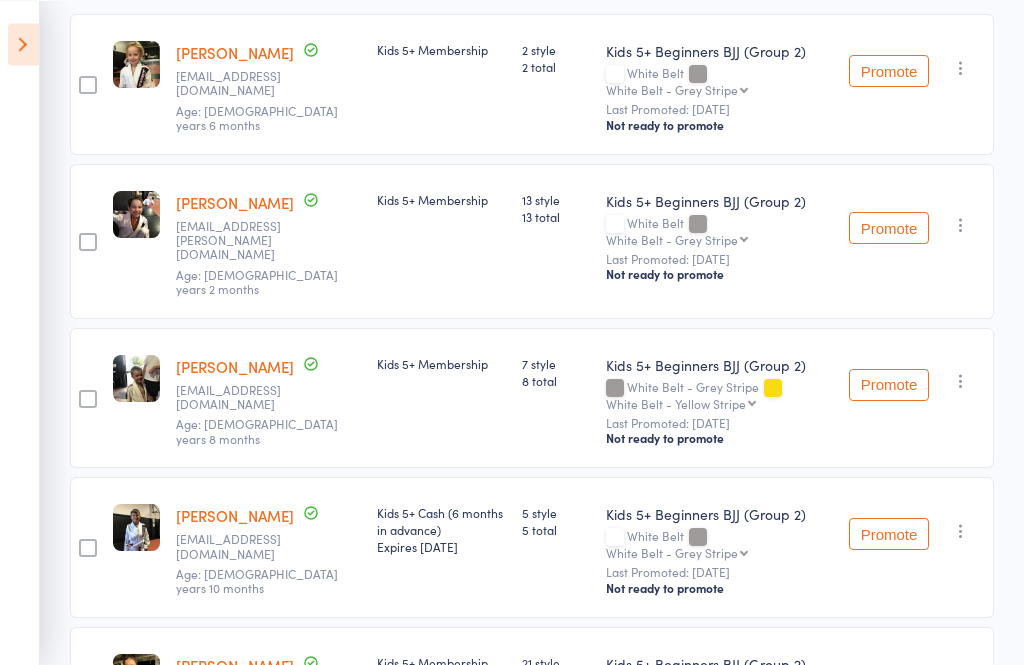 scroll, scrollTop: 343, scrollLeft: 0, axis: vertical 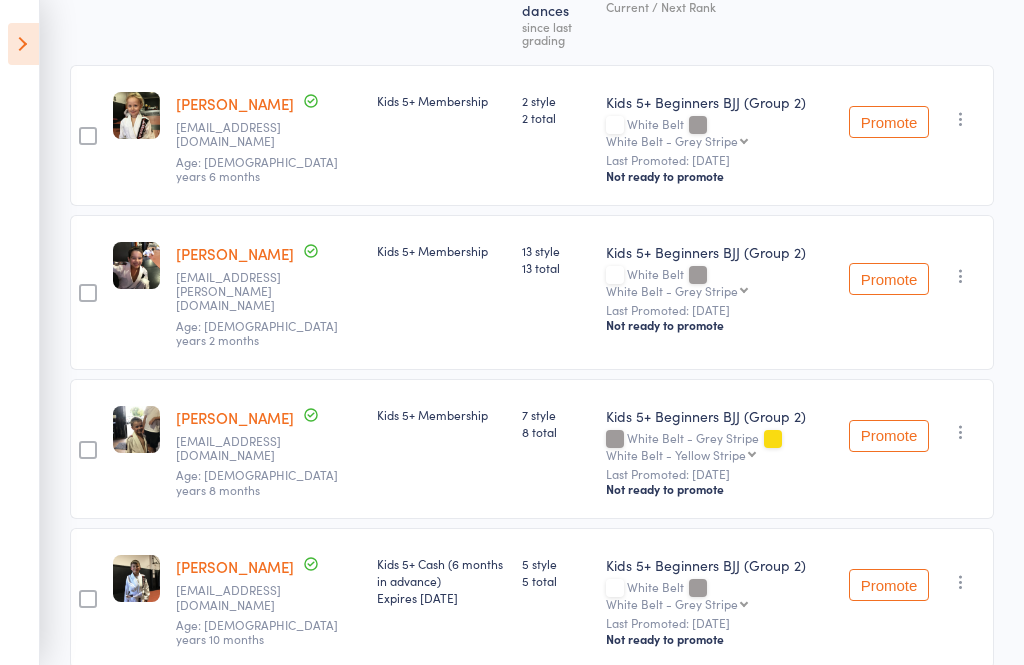 click at bounding box center (961, 432) 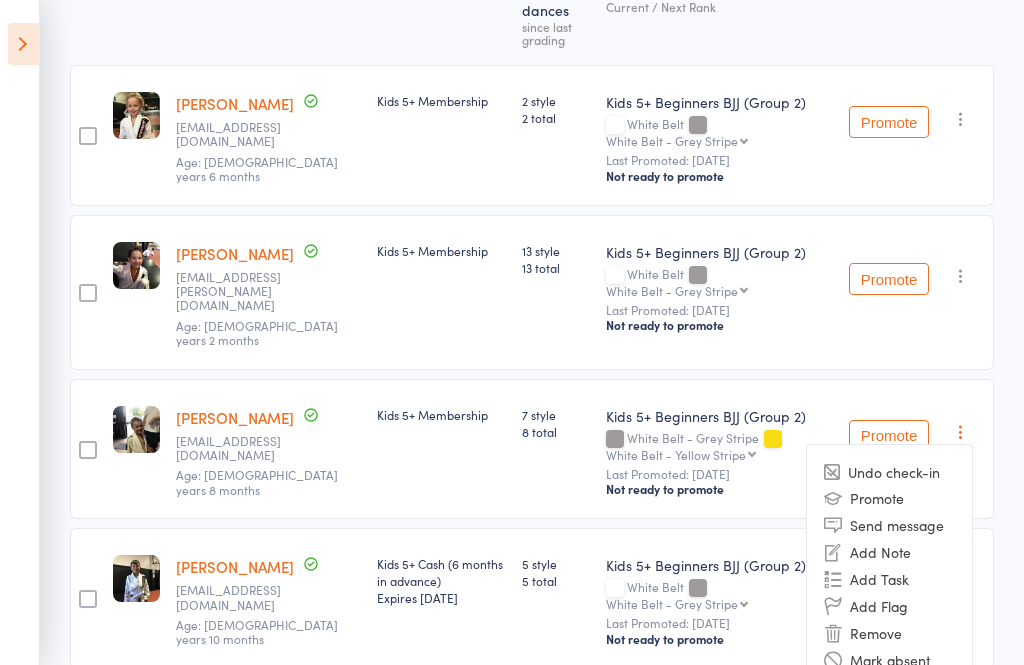 click on "Undo check-in" at bounding box center [889, 471] 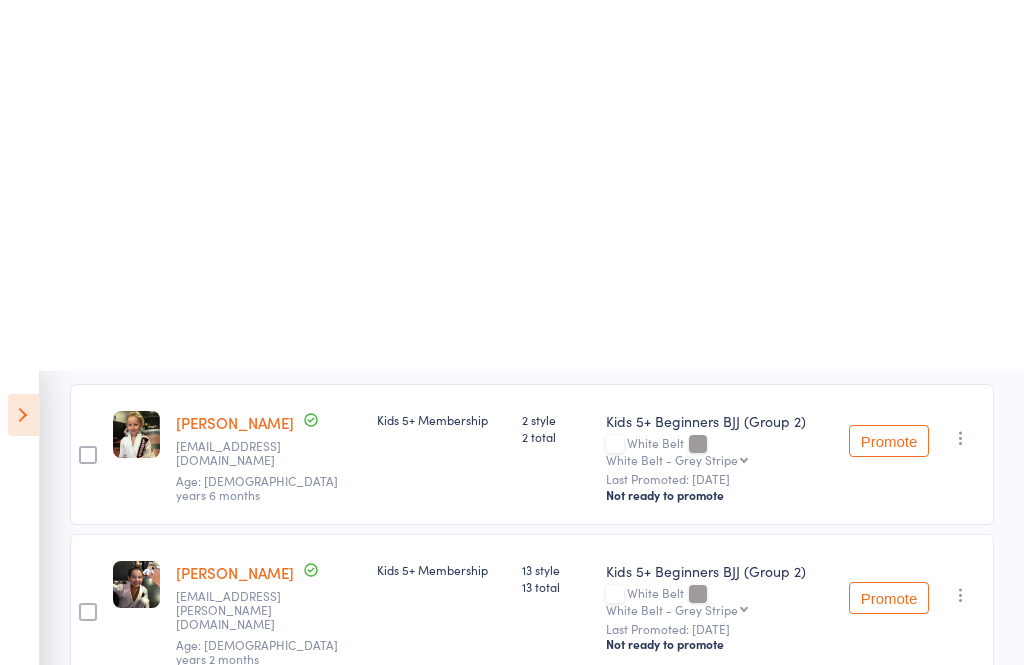 scroll, scrollTop: 0, scrollLeft: 0, axis: both 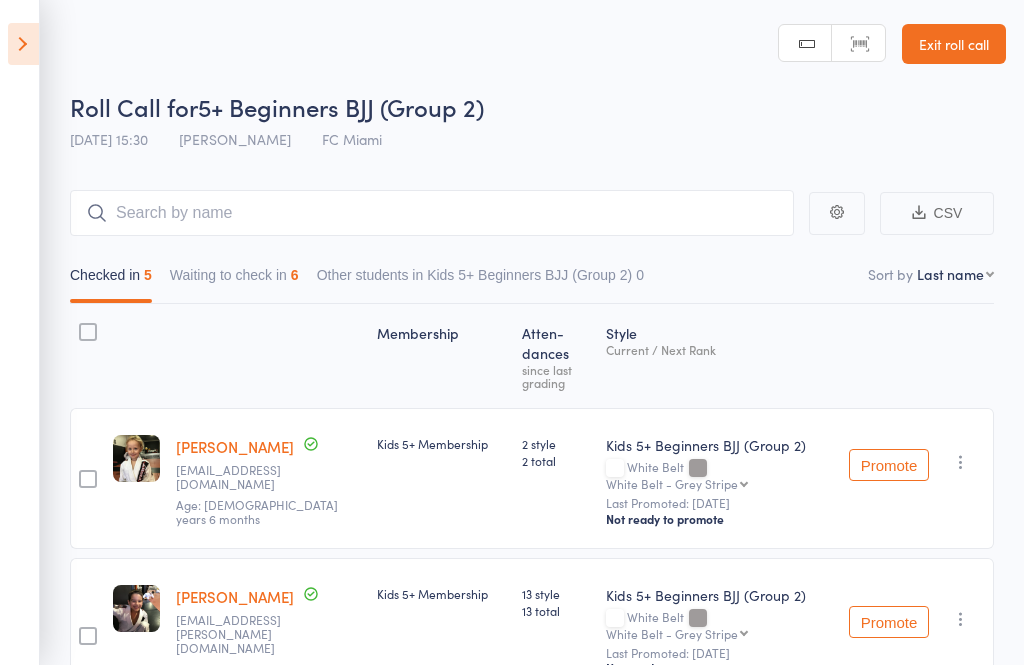 click on "Exit roll call" at bounding box center [954, 44] 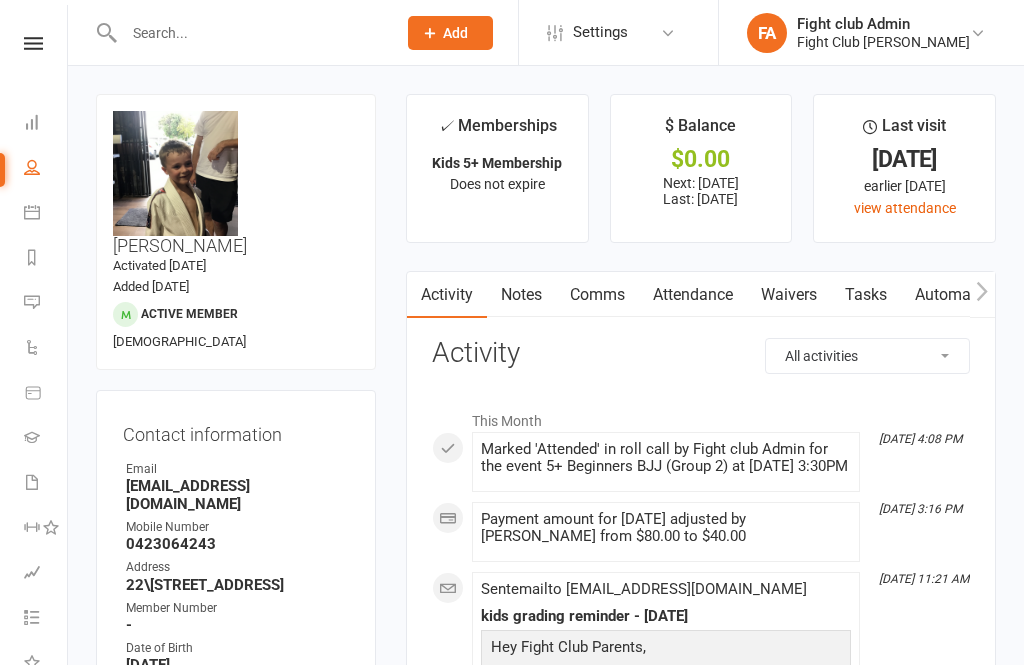 scroll, scrollTop: 0, scrollLeft: 0, axis: both 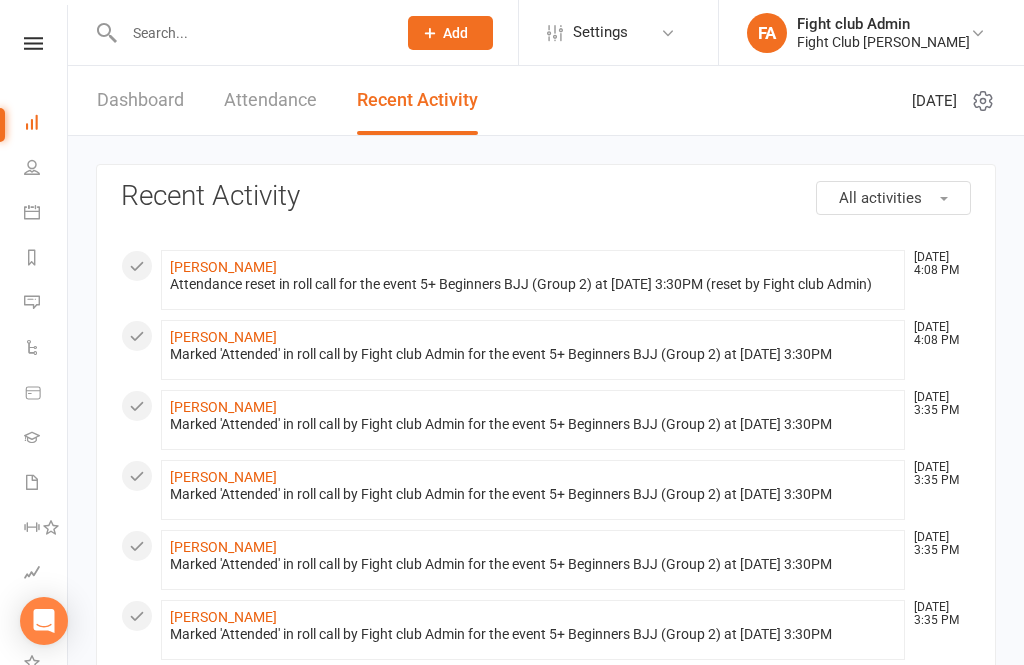 click at bounding box center (250, 33) 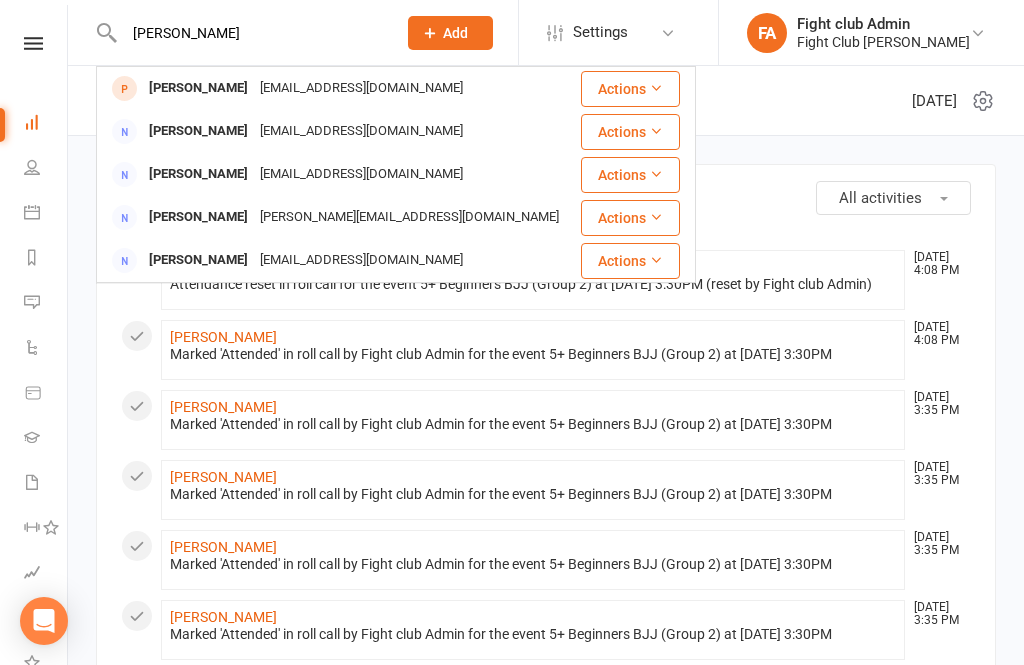 type on "Kyle" 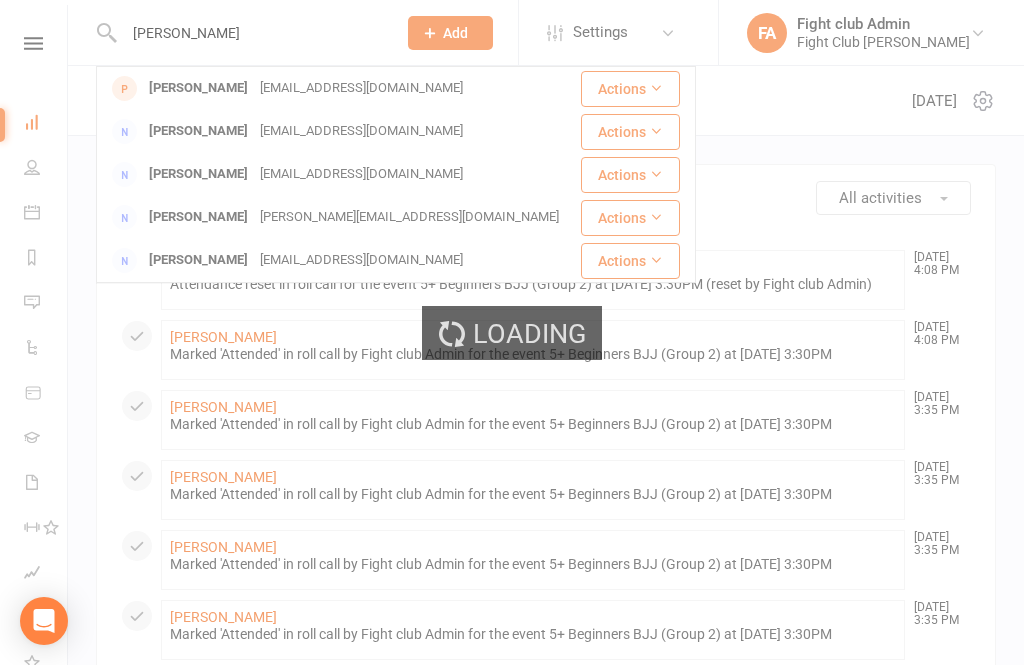 type 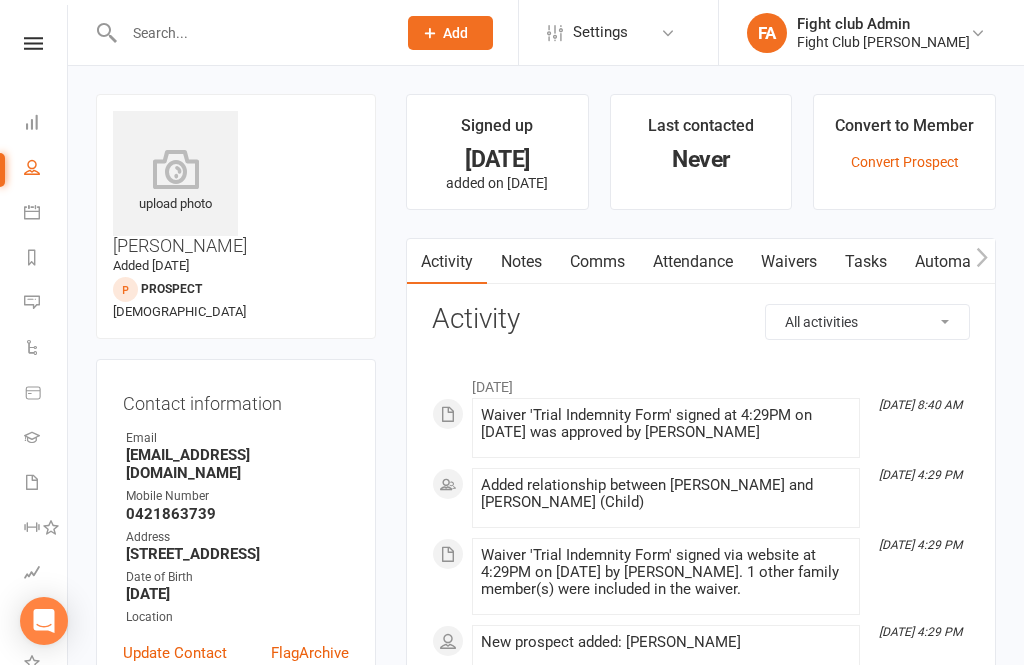 click on "Waivers" at bounding box center [789, 262] 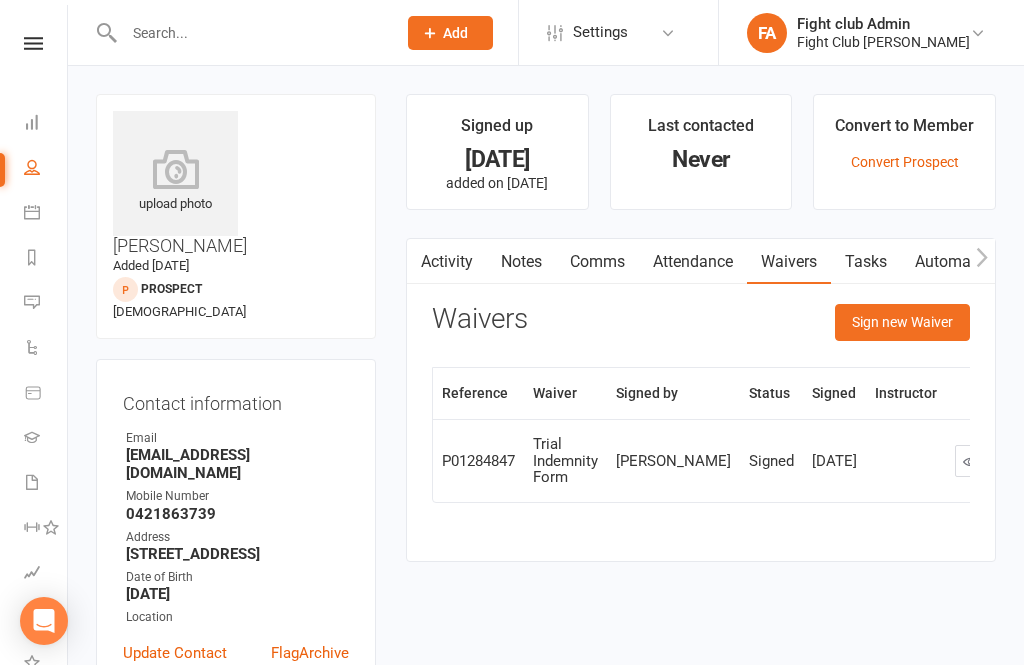 click on "Sign new Waiver" at bounding box center (902, 322) 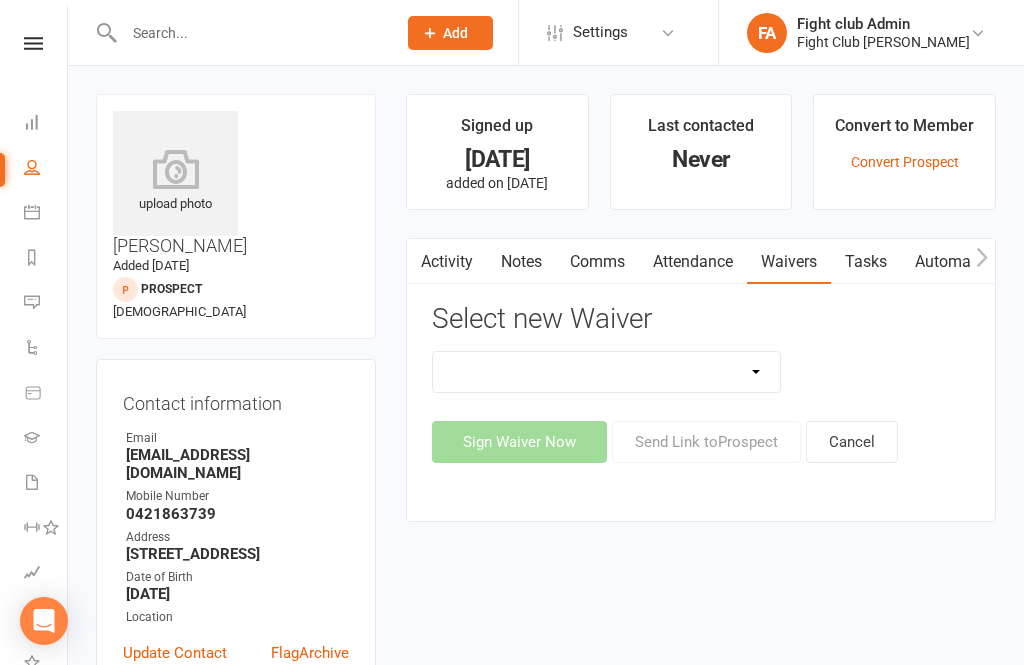 click on "Cash Membership Form Membership Enrolment Form Trial Indemnity Form Update of payment details" at bounding box center [606, 372] 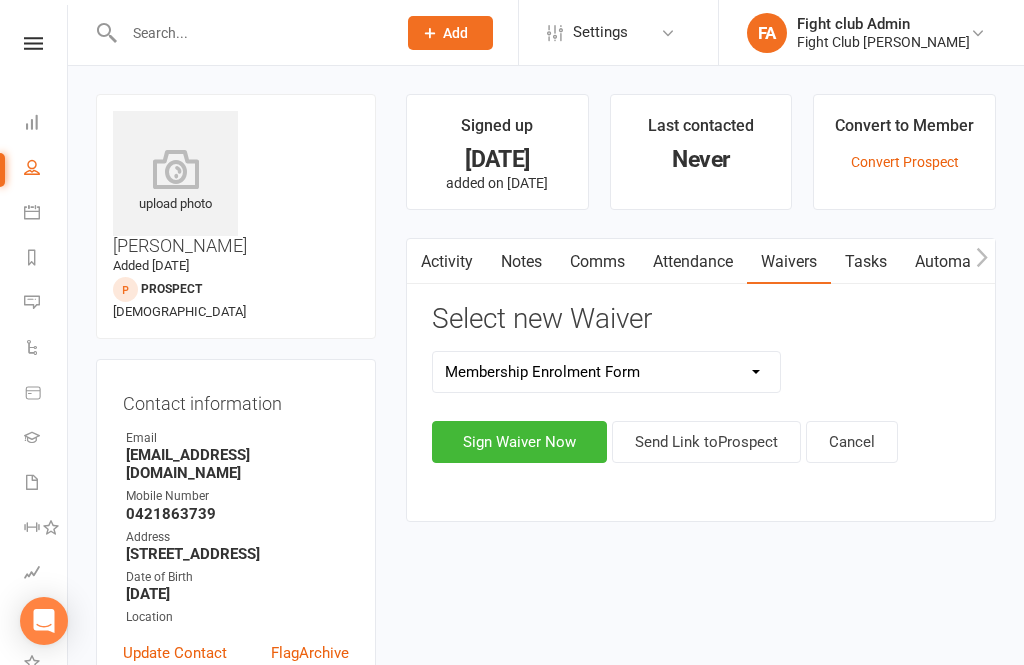 click on "Sign Waiver Now" at bounding box center [519, 442] 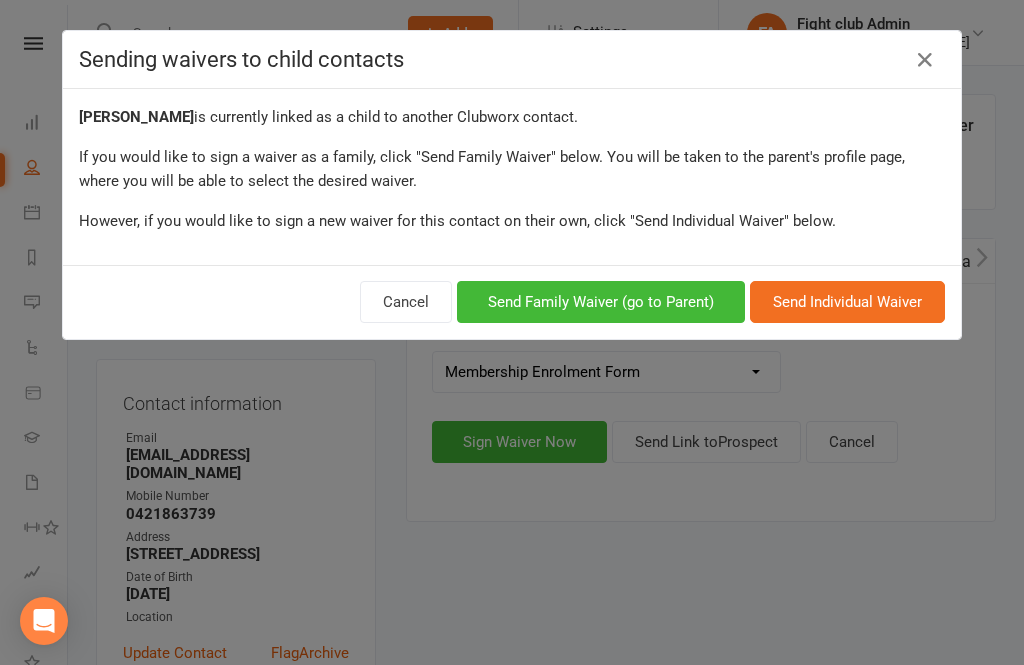 click at bounding box center (925, 60) 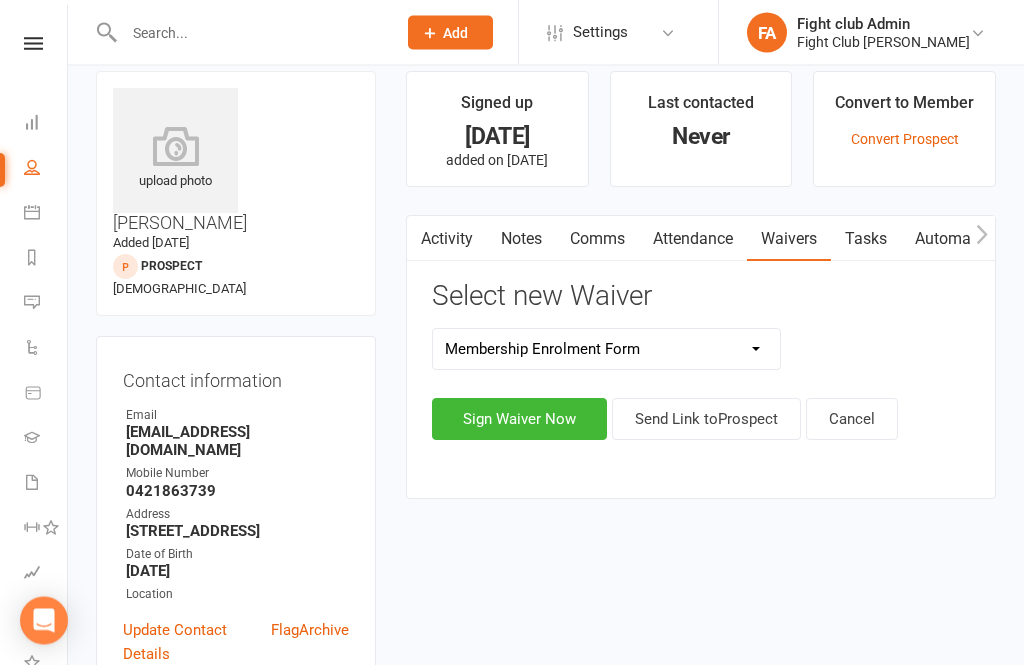 scroll, scrollTop: 0, scrollLeft: 0, axis: both 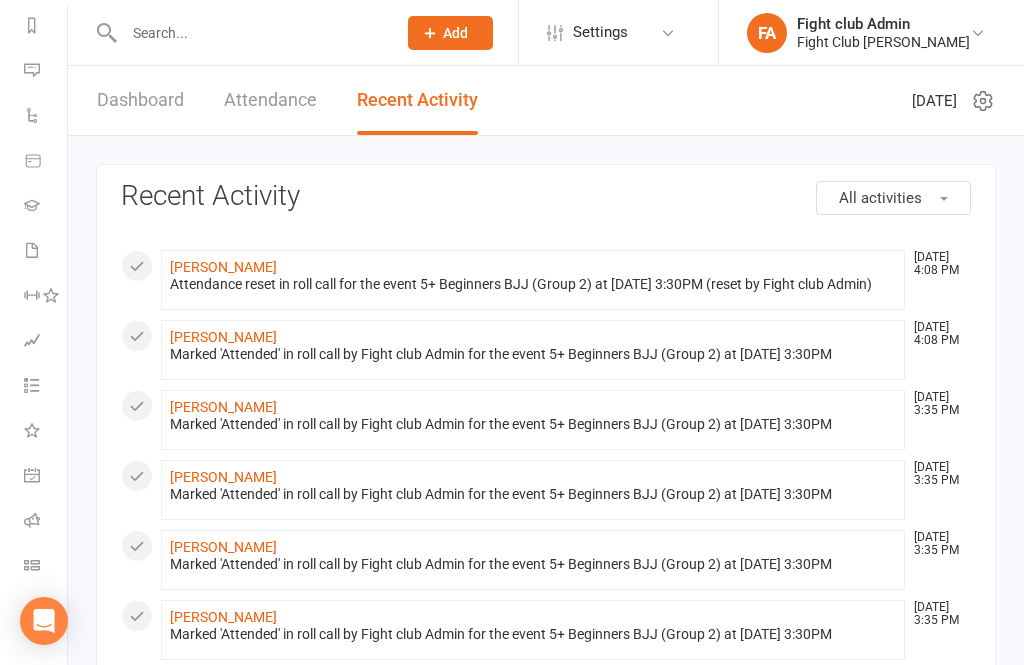 click on "Roll call" at bounding box center (46, 522) 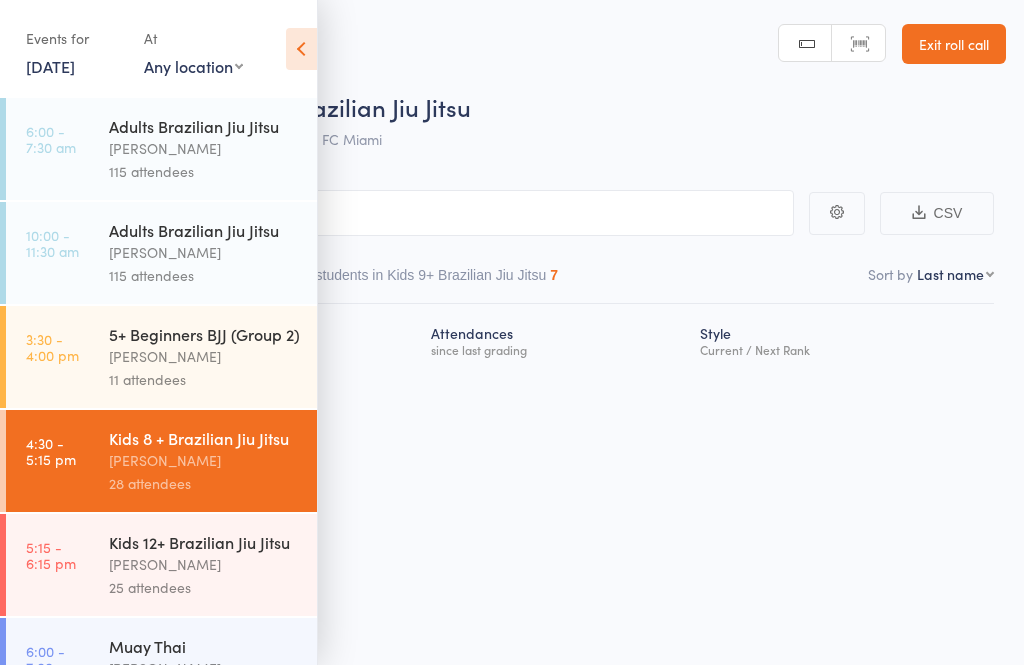 scroll, scrollTop: 0, scrollLeft: 0, axis: both 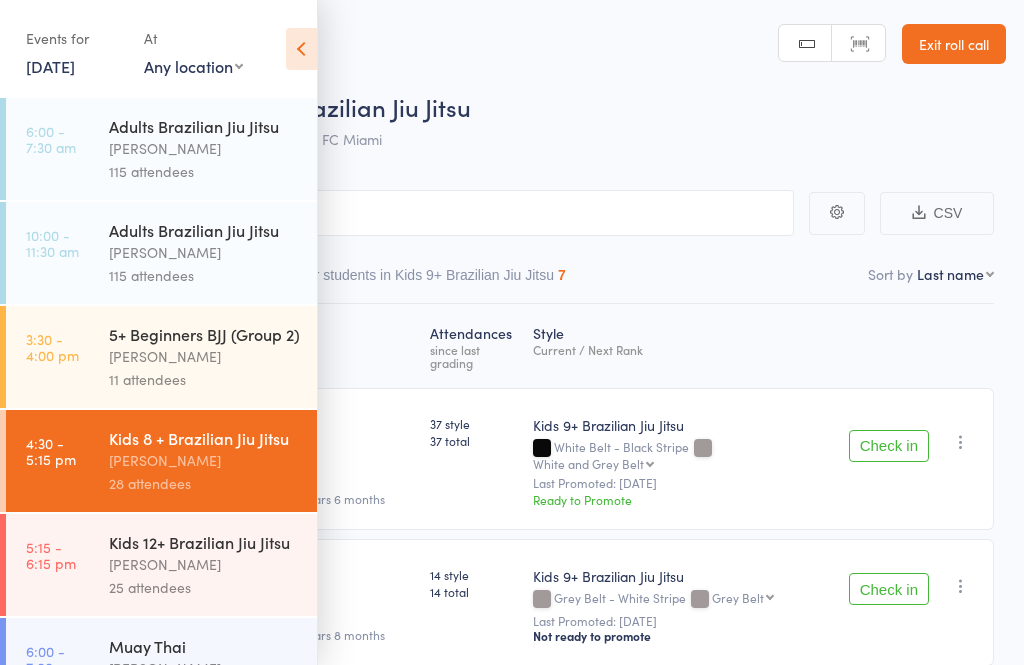click at bounding box center (301, 49) 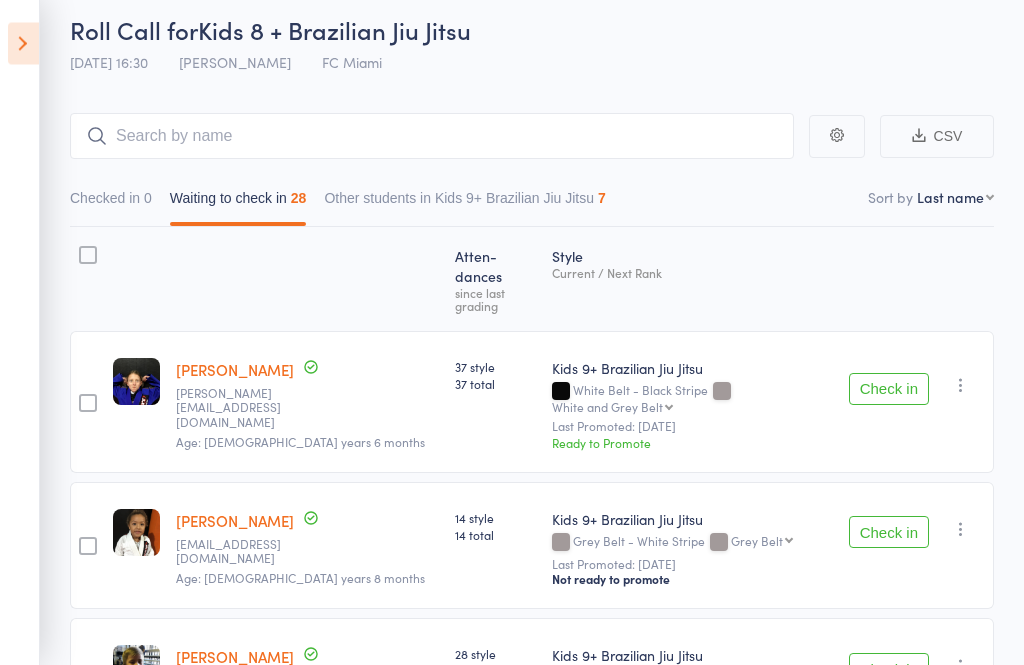 click on "Check in Check in Promote Send message Add Note Add Task Add Flag Remove Mark absent" at bounding box center [917, 547] 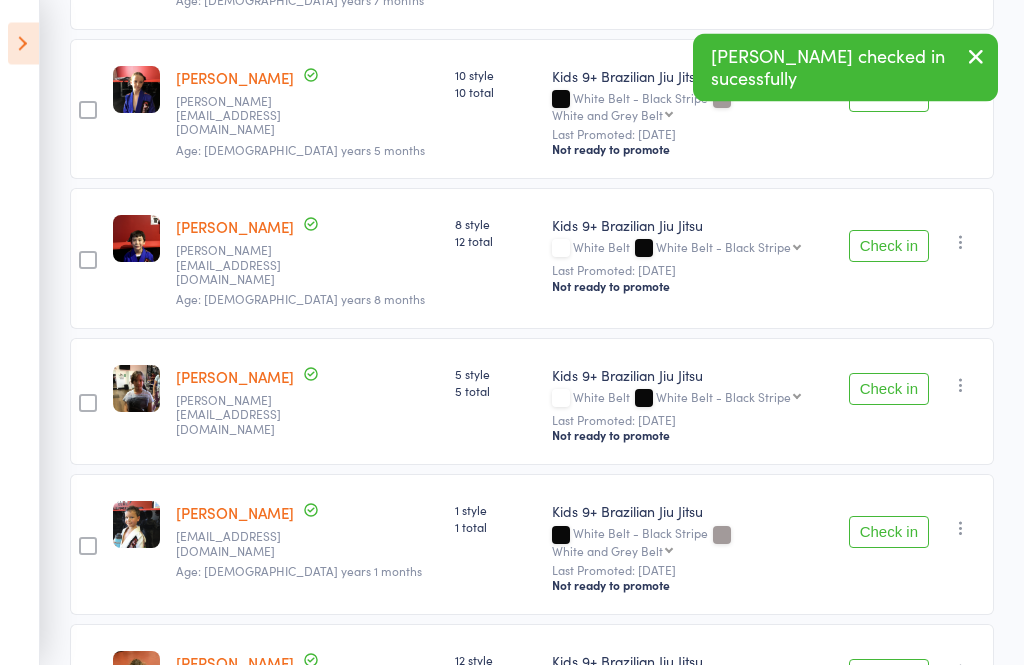 scroll, scrollTop: 1201, scrollLeft: 0, axis: vertical 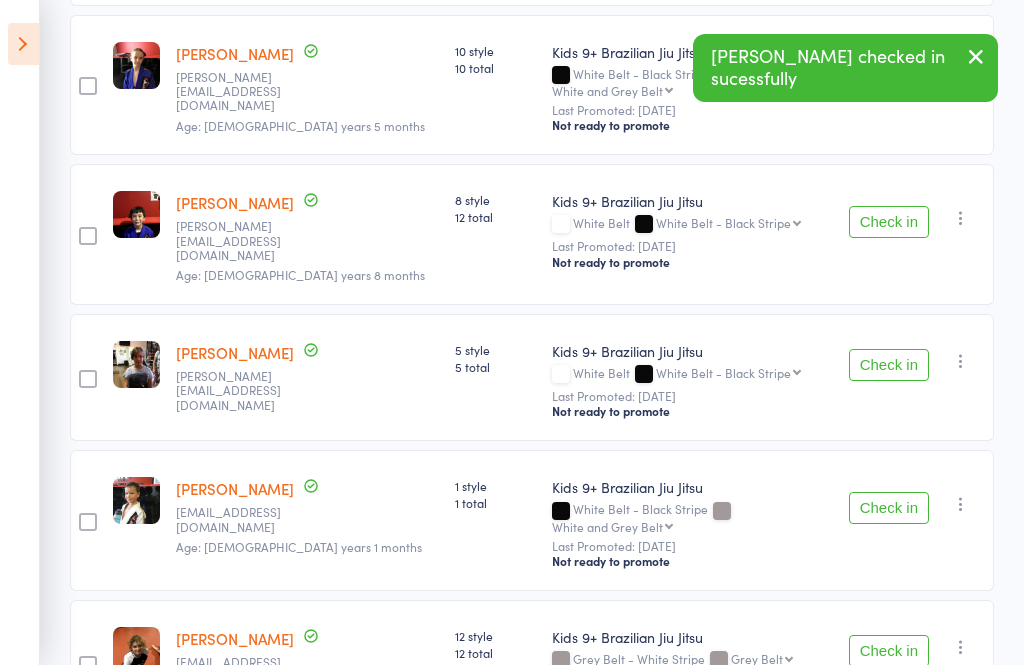 click on "Check in" at bounding box center [889, 651] 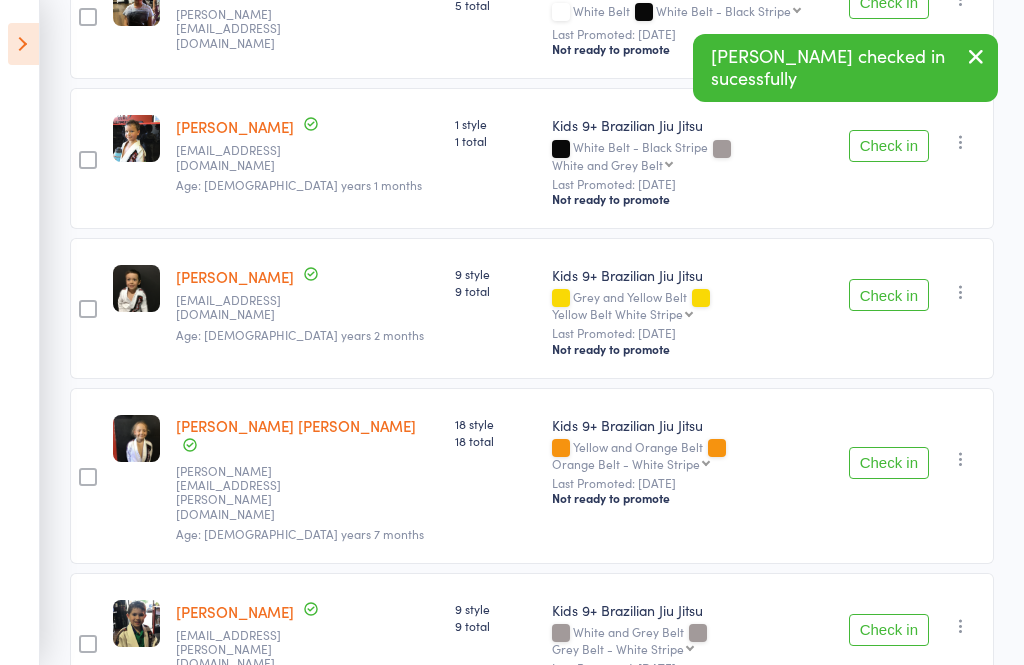 scroll, scrollTop: 1598, scrollLeft: 0, axis: vertical 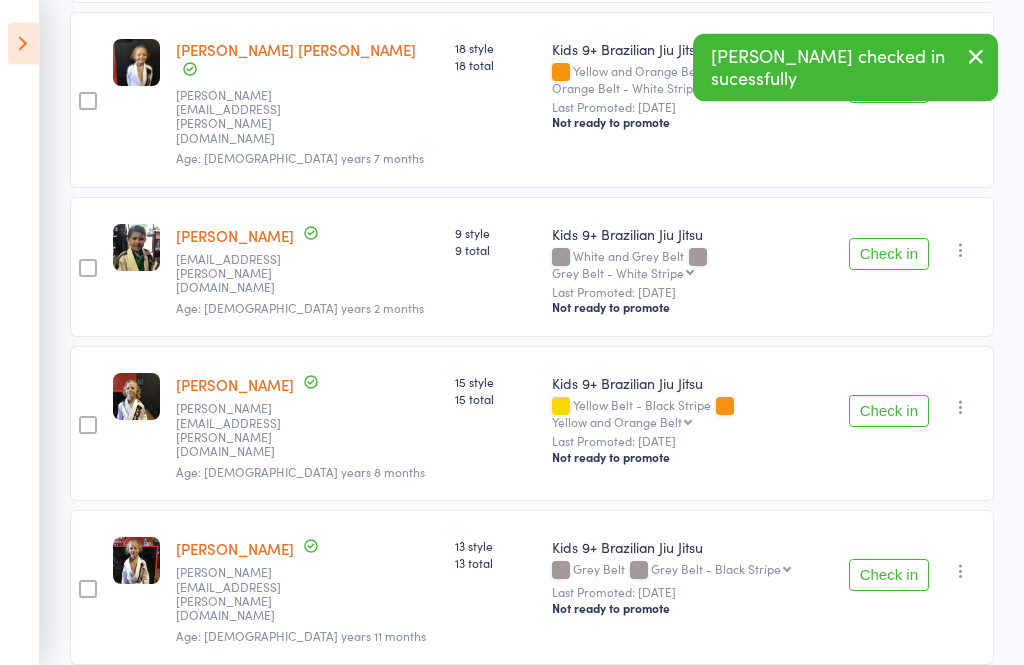 click on "Check in" at bounding box center (889, 726) 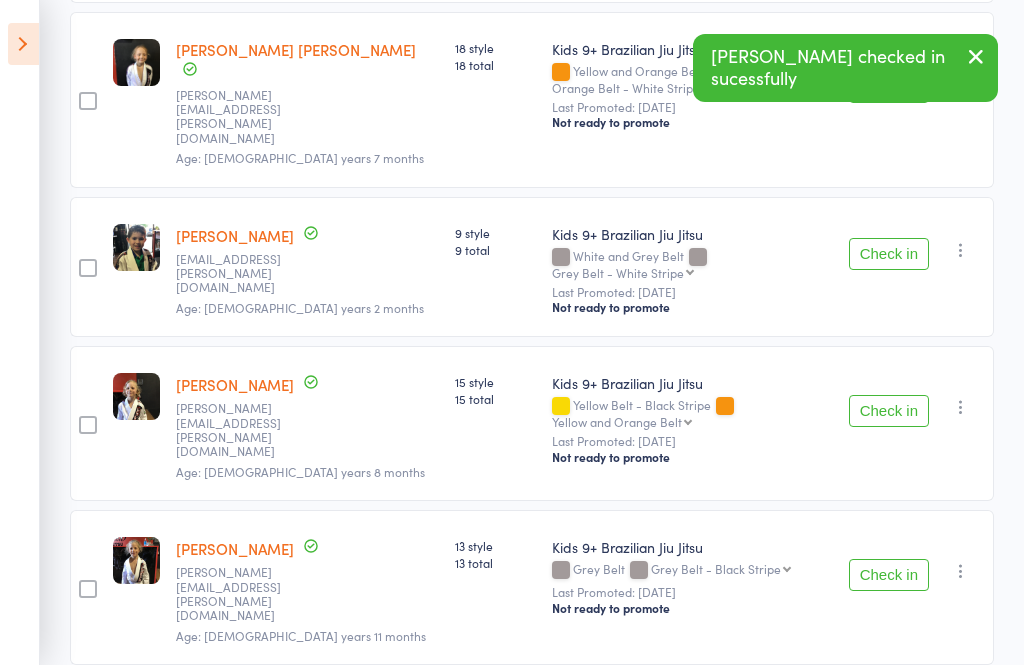 click on "Check in" at bounding box center (889, 725) 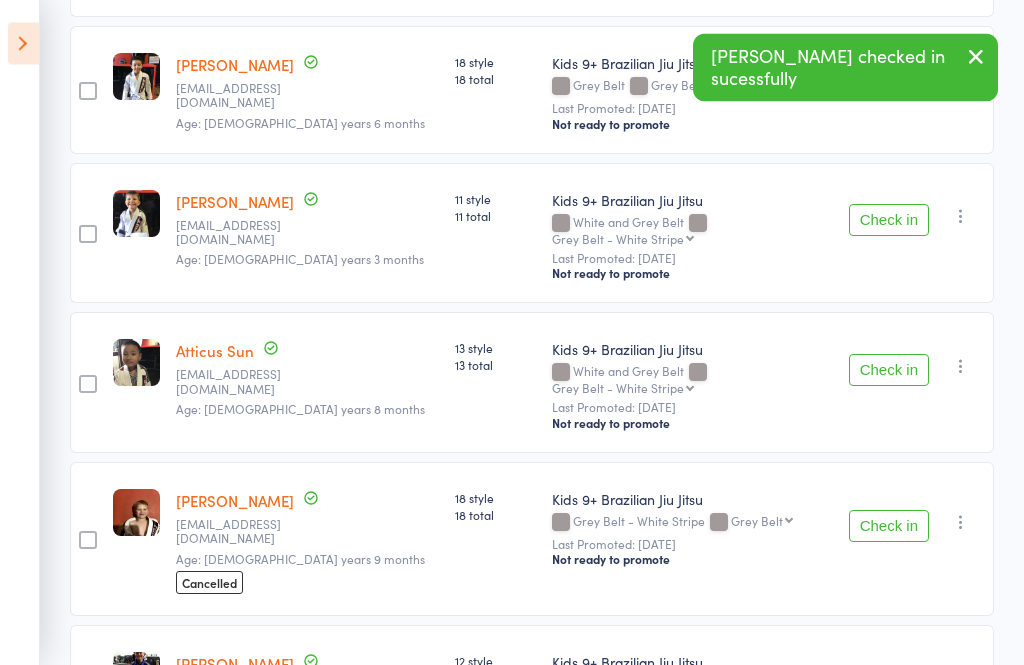 scroll, scrollTop: 2587, scrollLeft: 0, axis: vertical 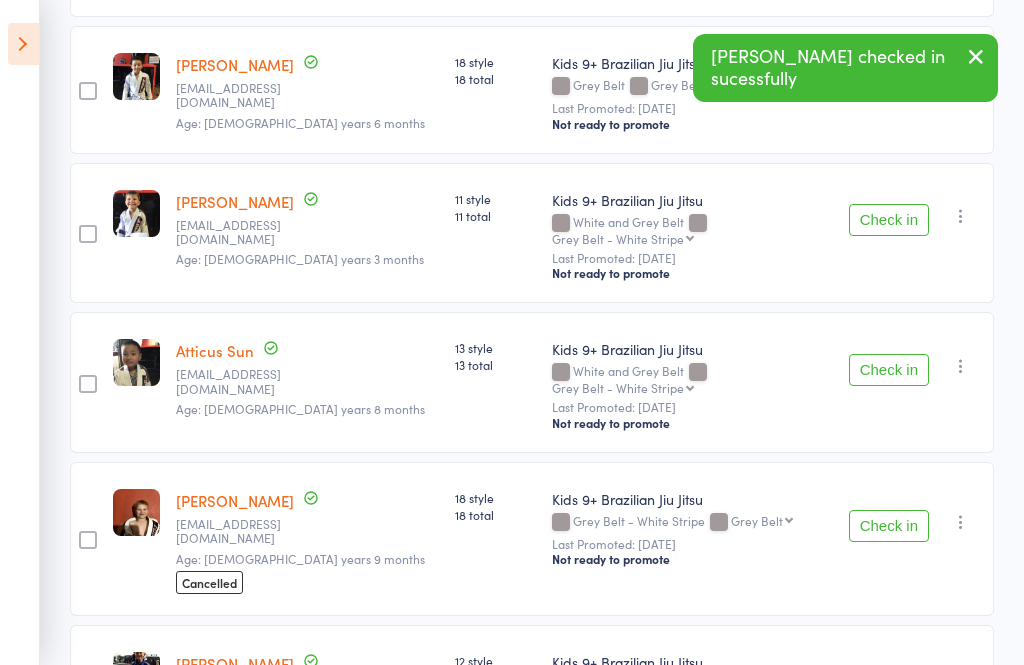 click on "Check in" at bounding box center [889, 682] 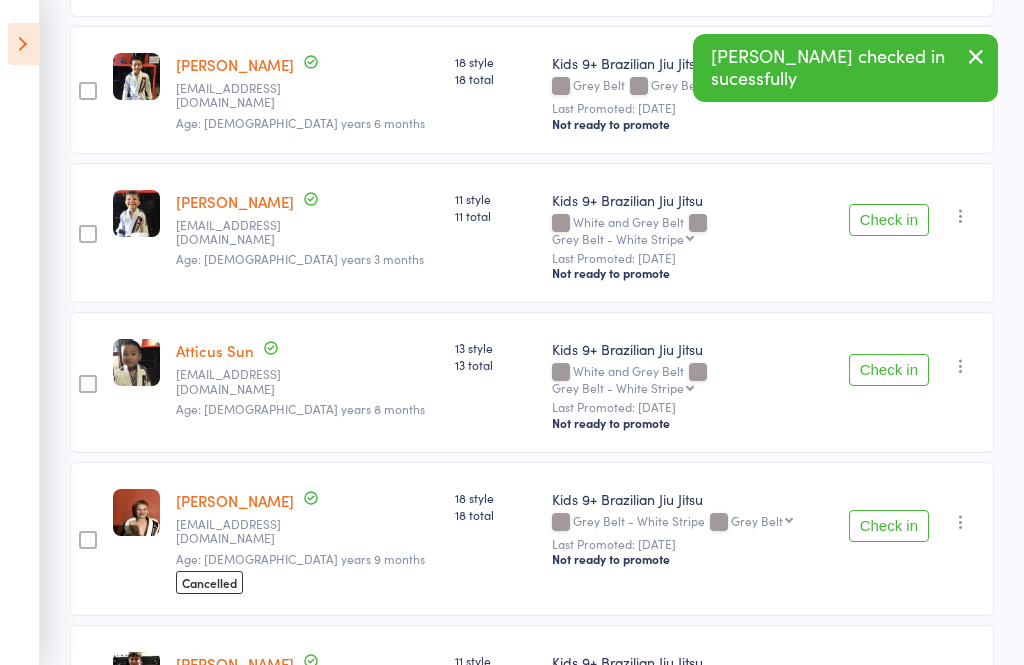 click on "Check in" at bounding box center (889, 682) 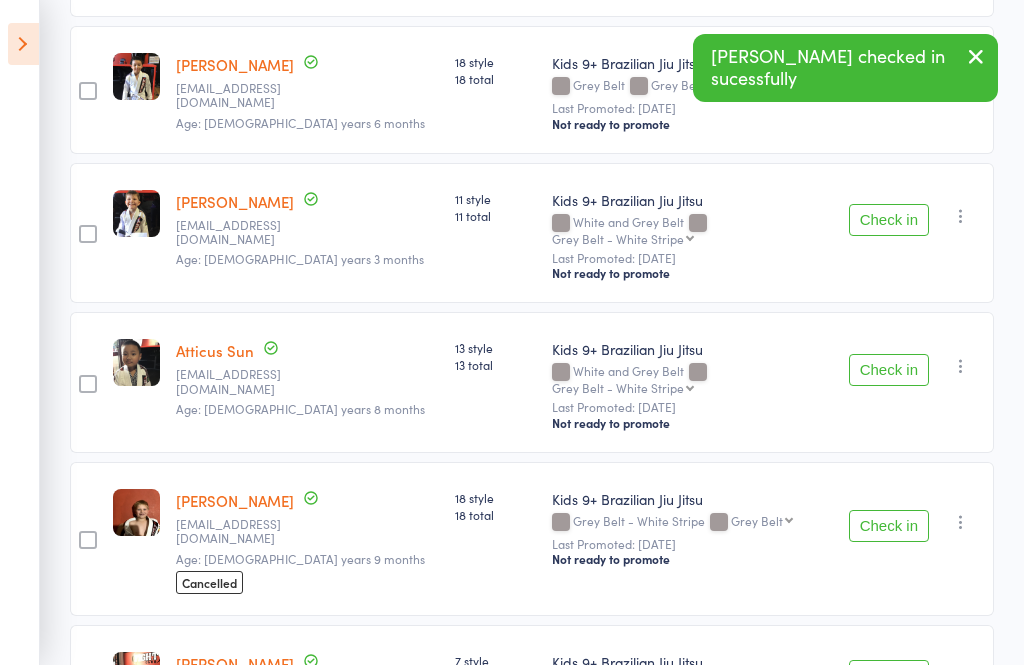 click on "Check in" at bounding box center [889, 819] 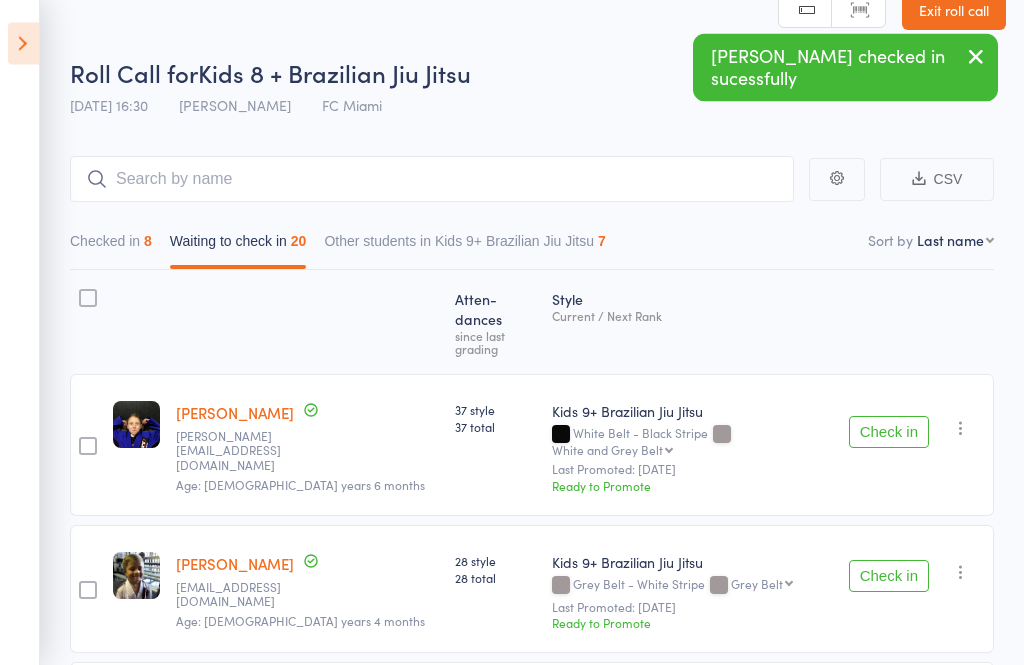 scroll, scrollTop: 0, scrollLeft: 0, axis: both 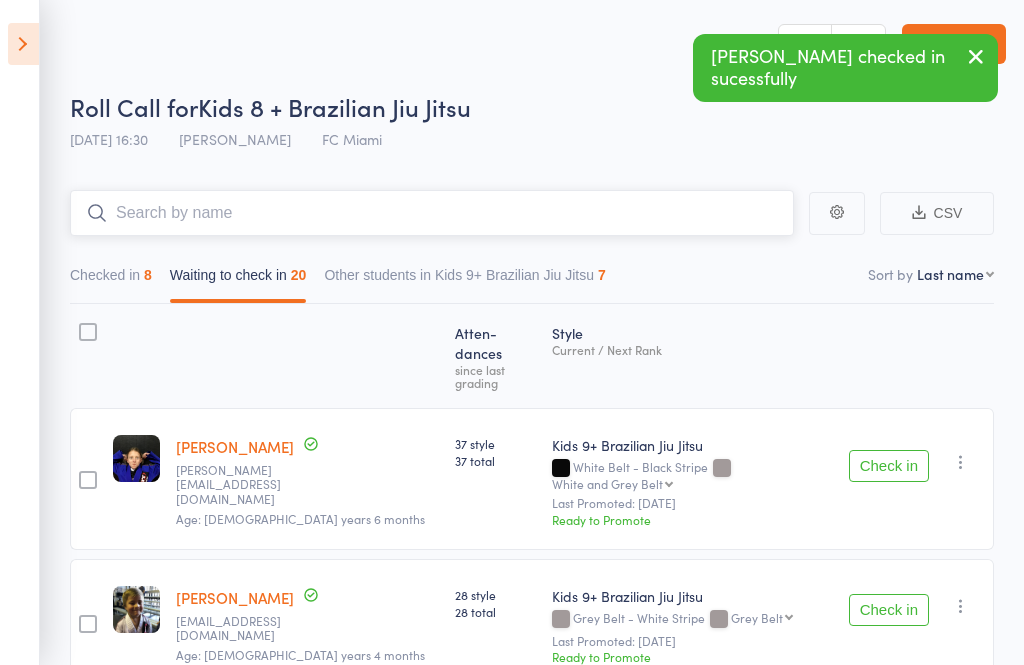 click at bounding box center (432, 213) 